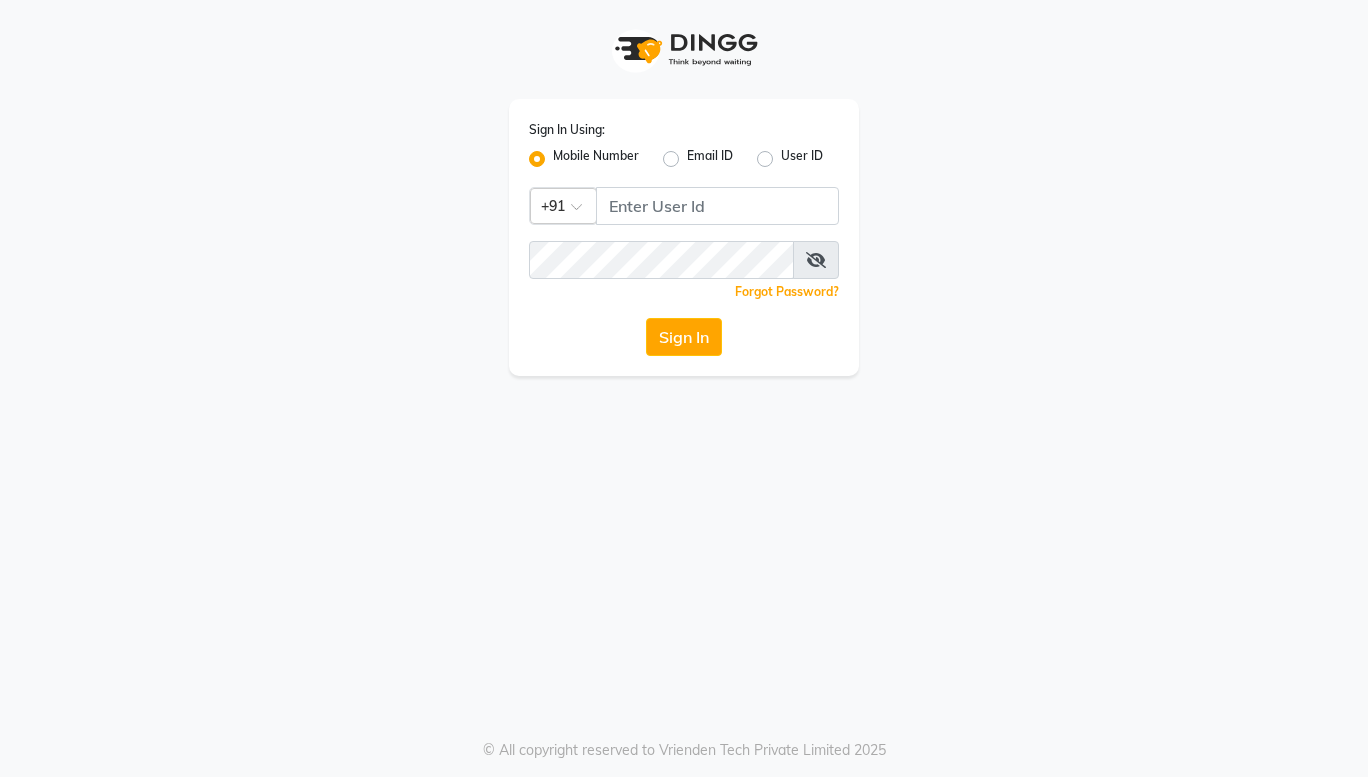 scroll, scrollTop: 0, scrollLeft: 0, axis: both 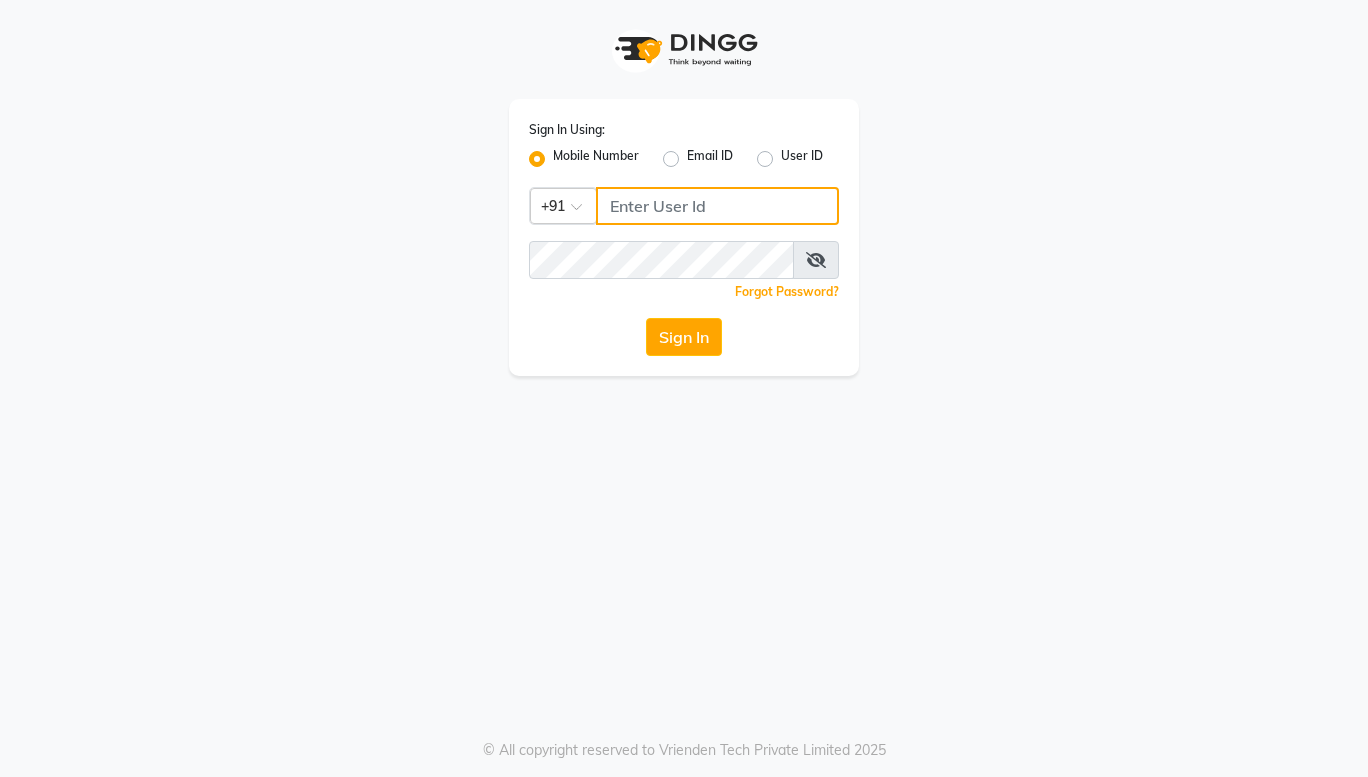 click 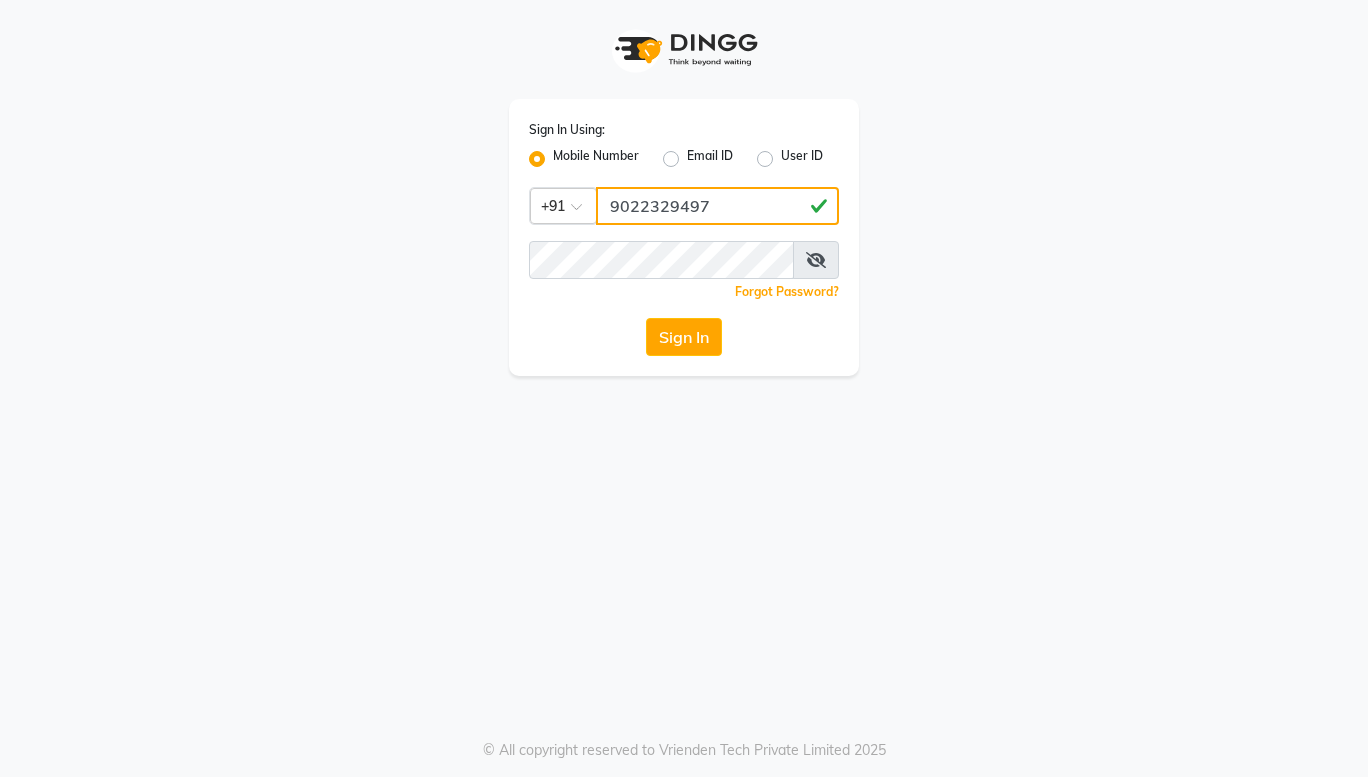 type on "9022329497" 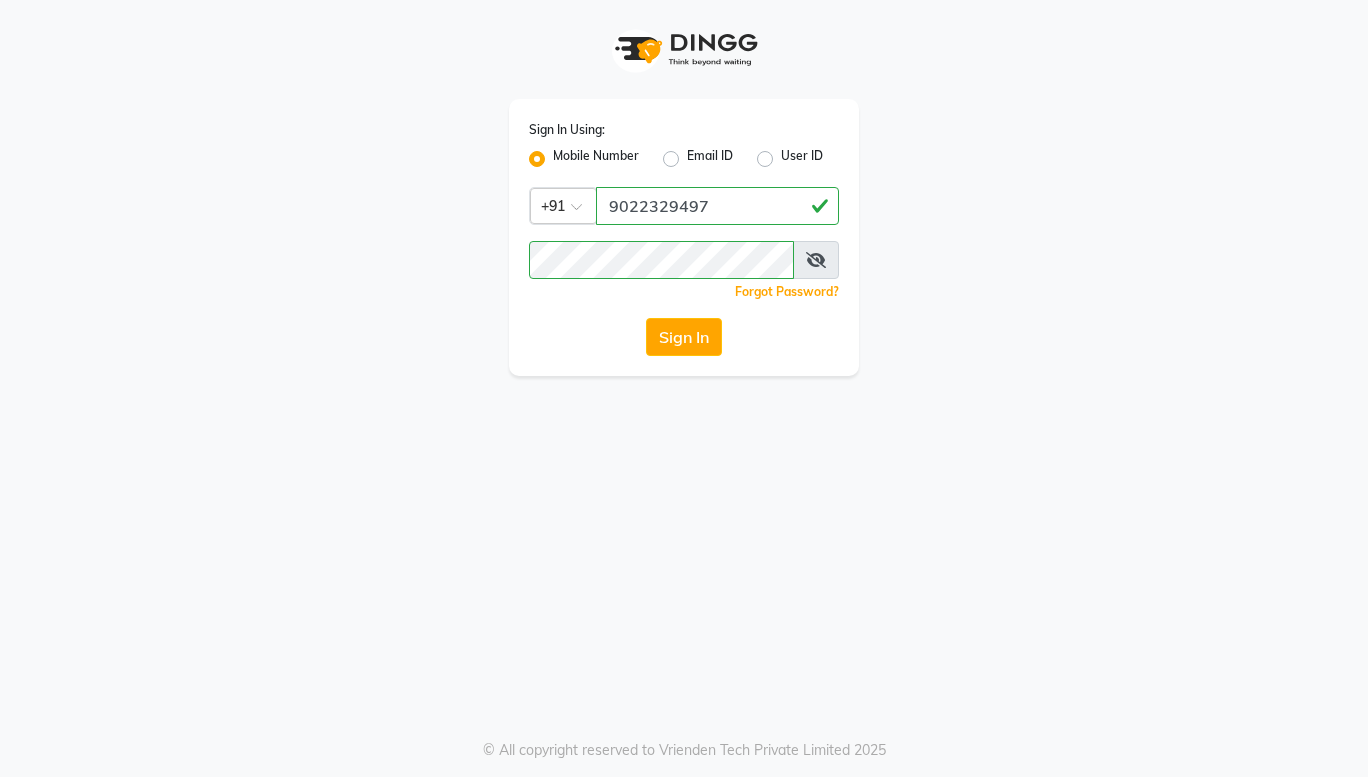 click at bounding box center (816, 260) 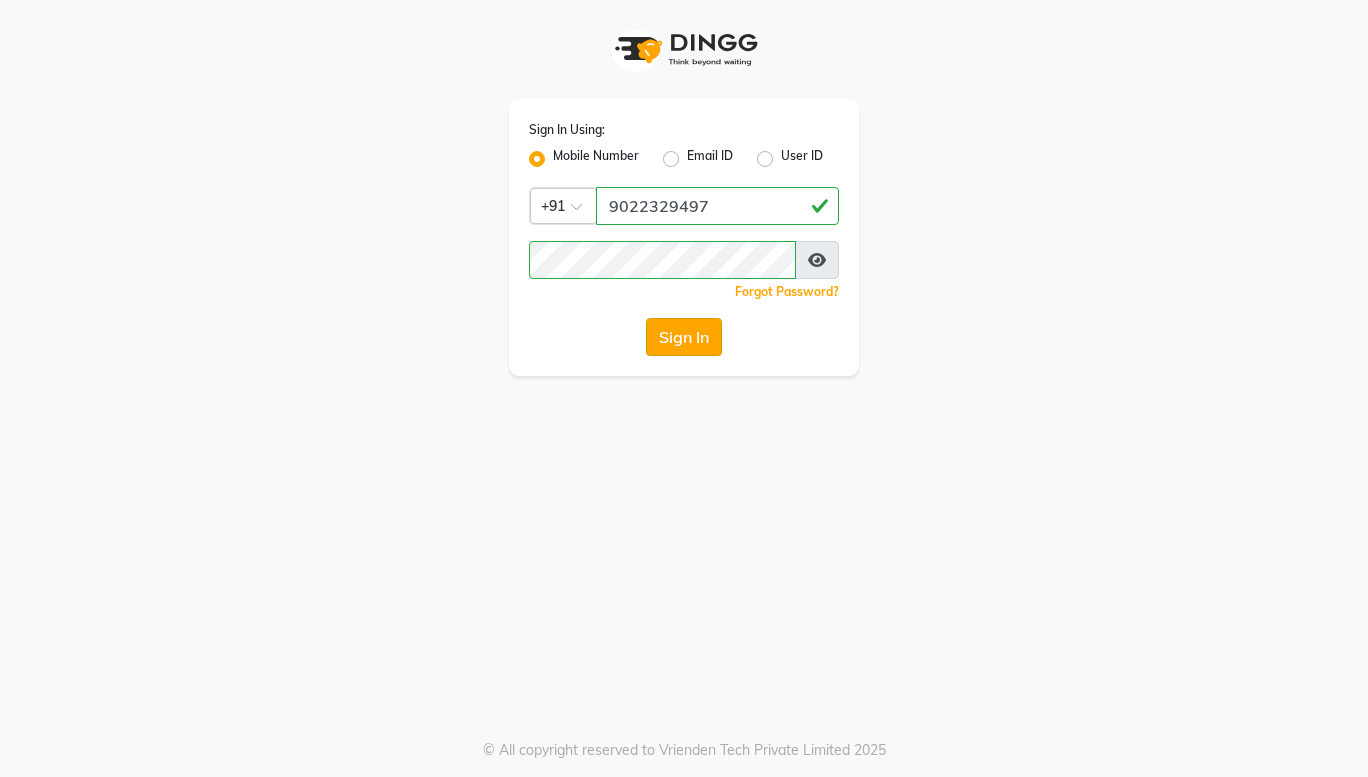 click on "Sign In" 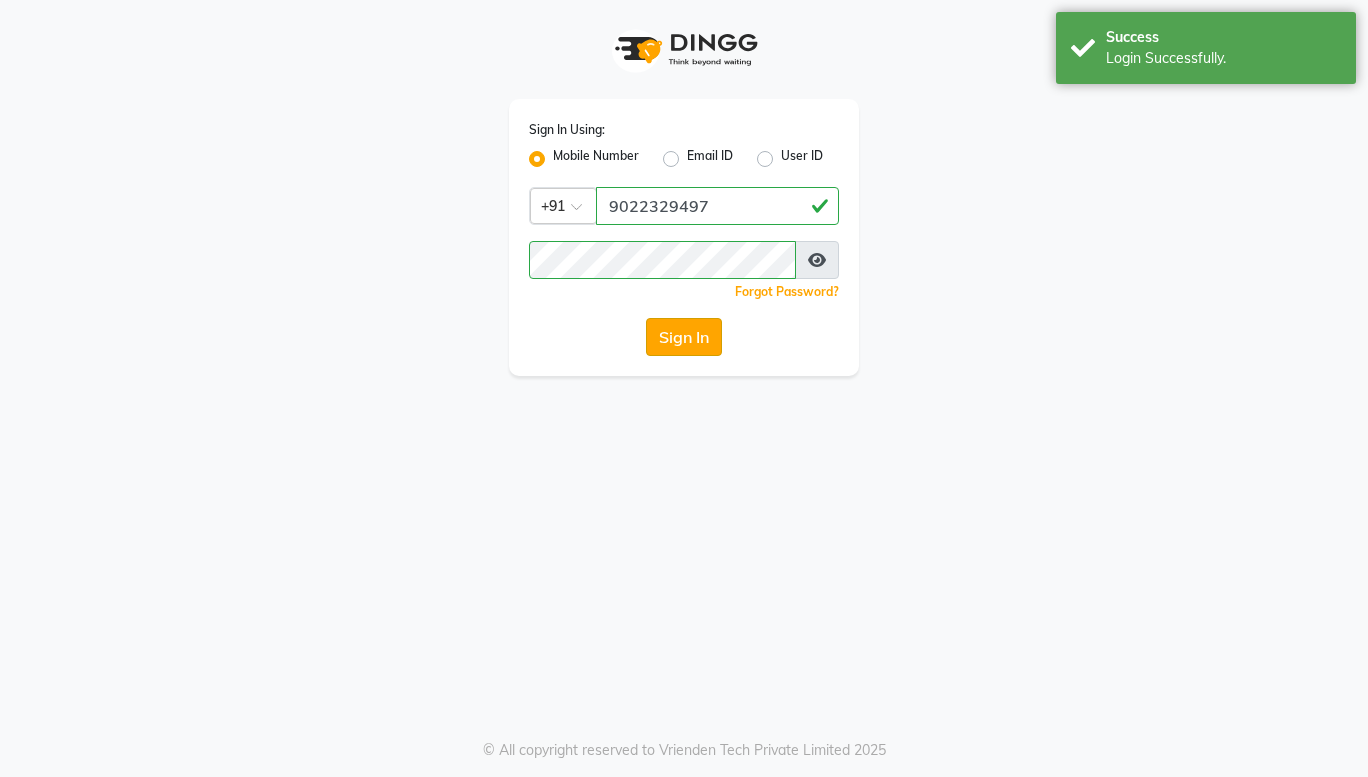 select on "8053" 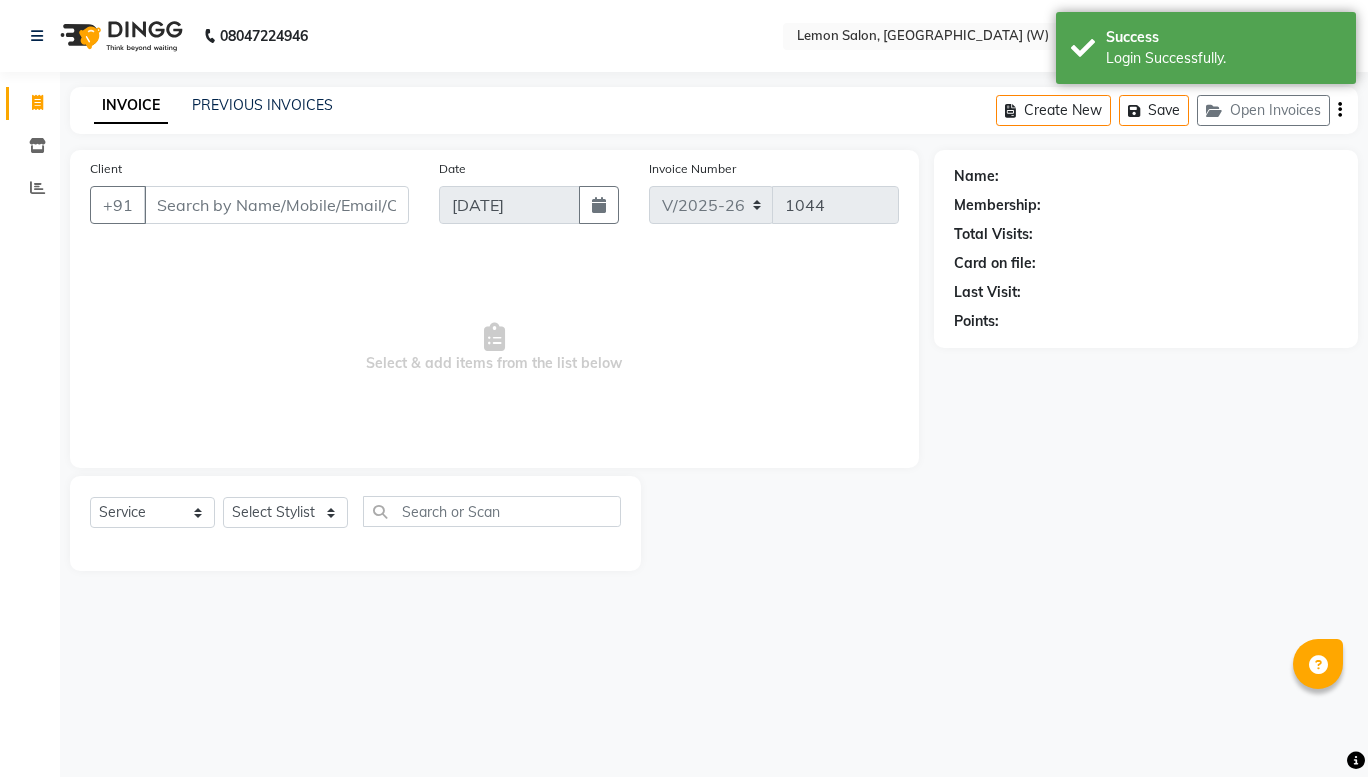 select on "en" 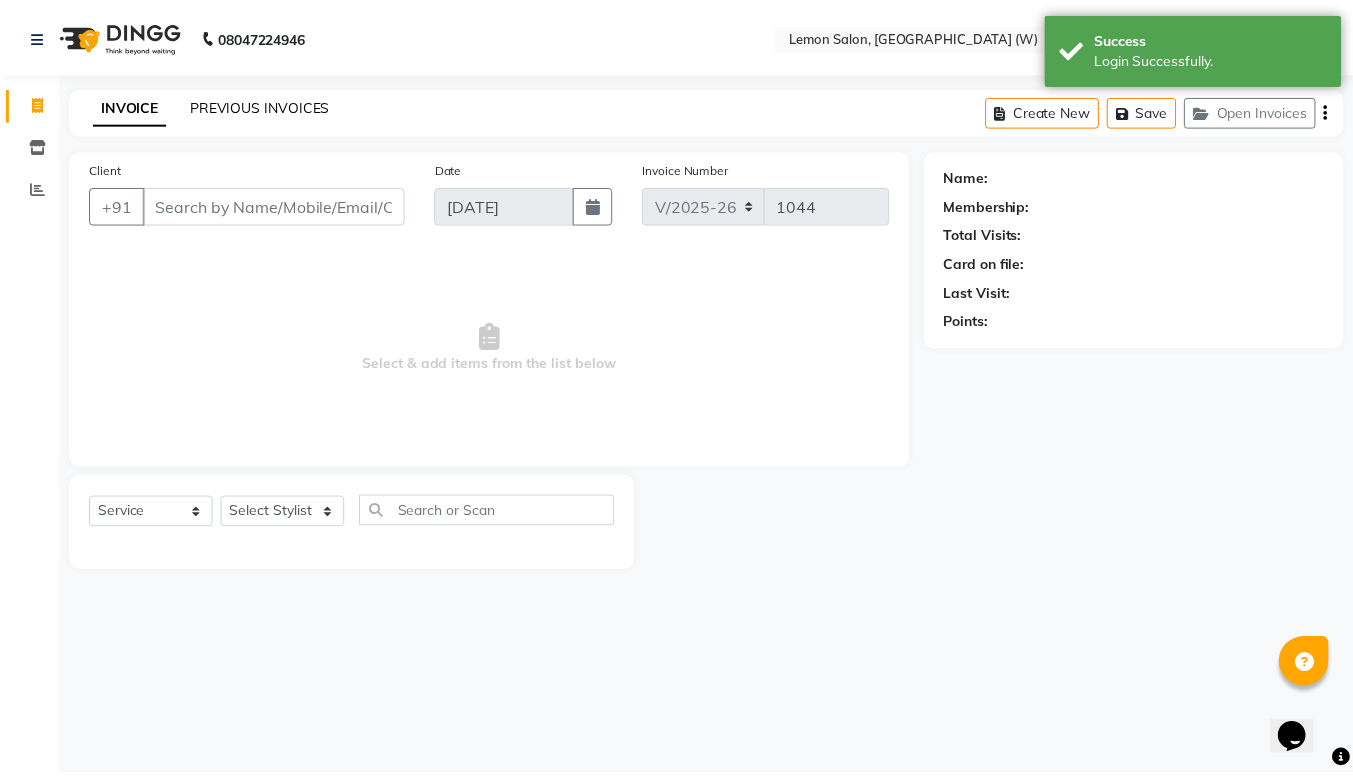 scroll, scrollTop: 0, scrollLeft: 0, axis: both 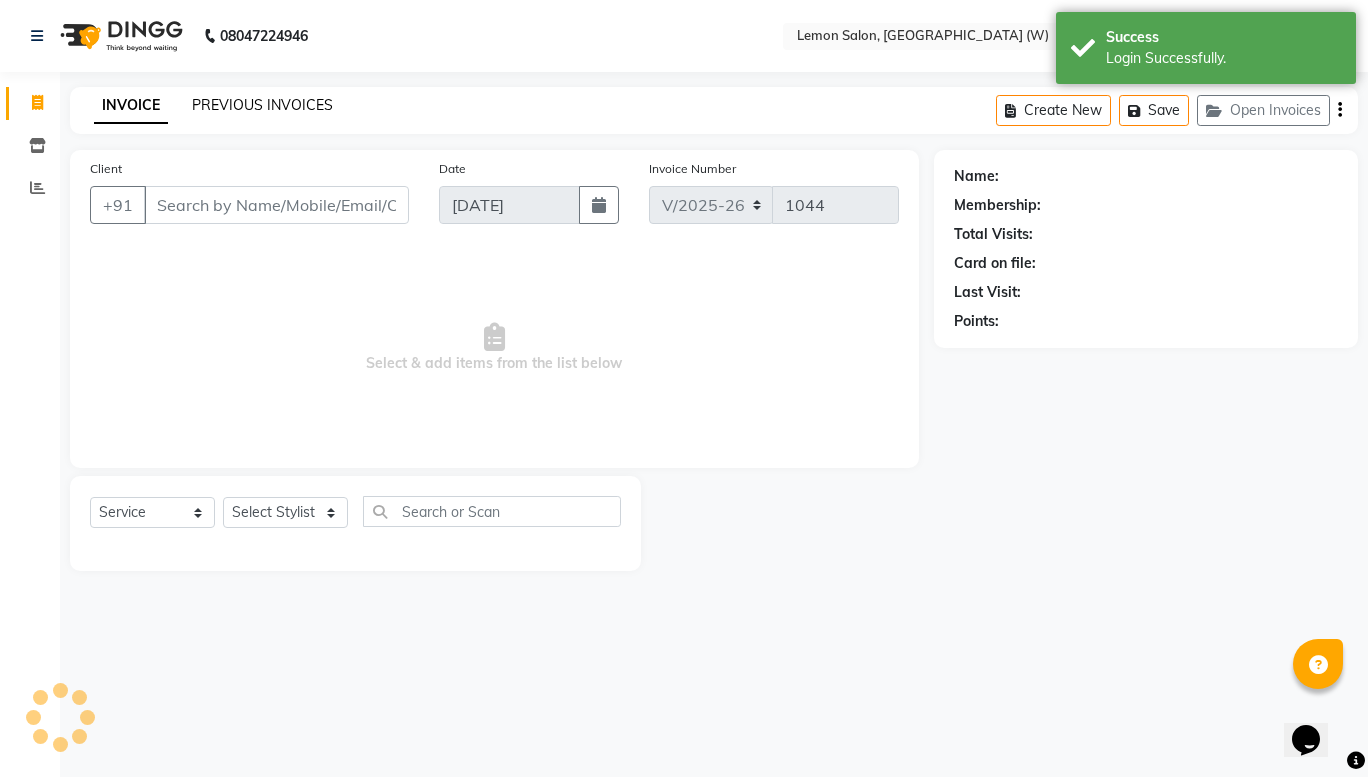 click on "PREVIOUS INVOICES" 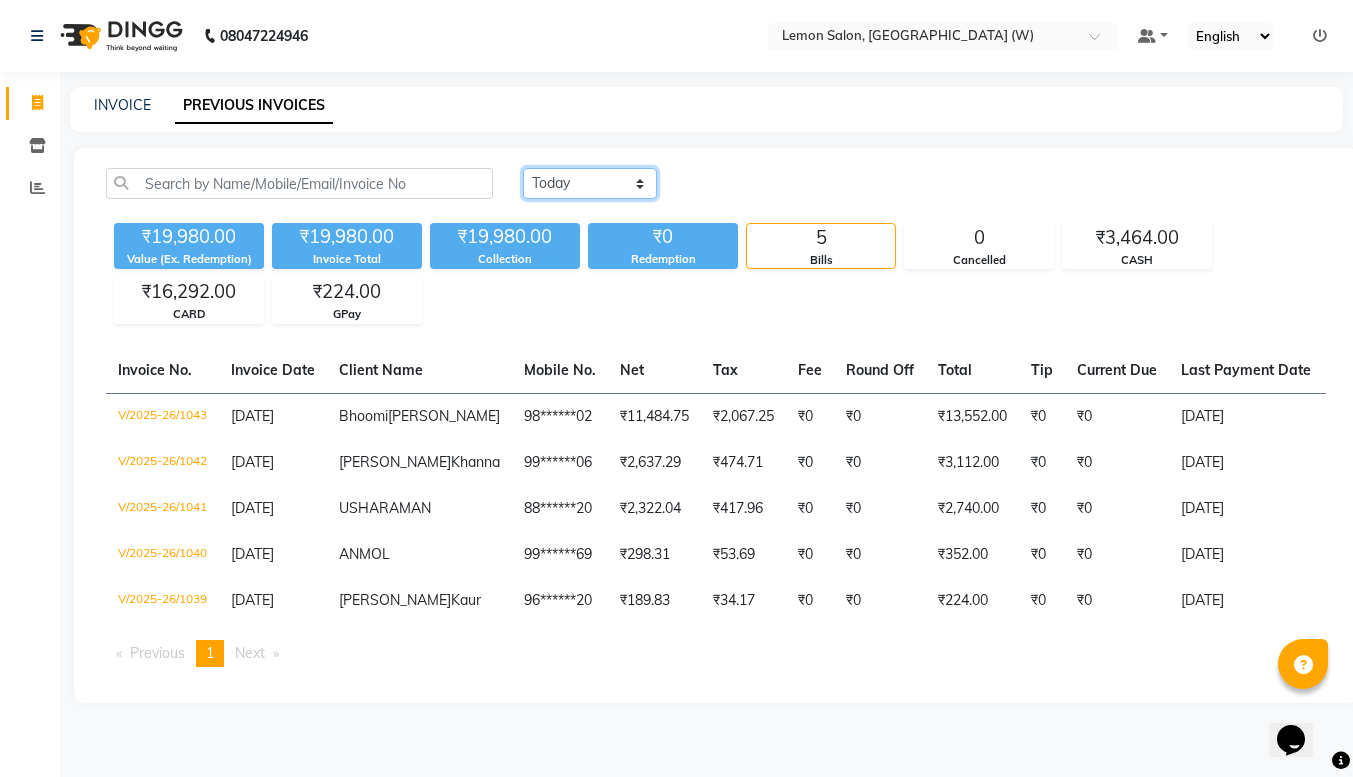 click on "[DATE] [DATE] Custom Range" 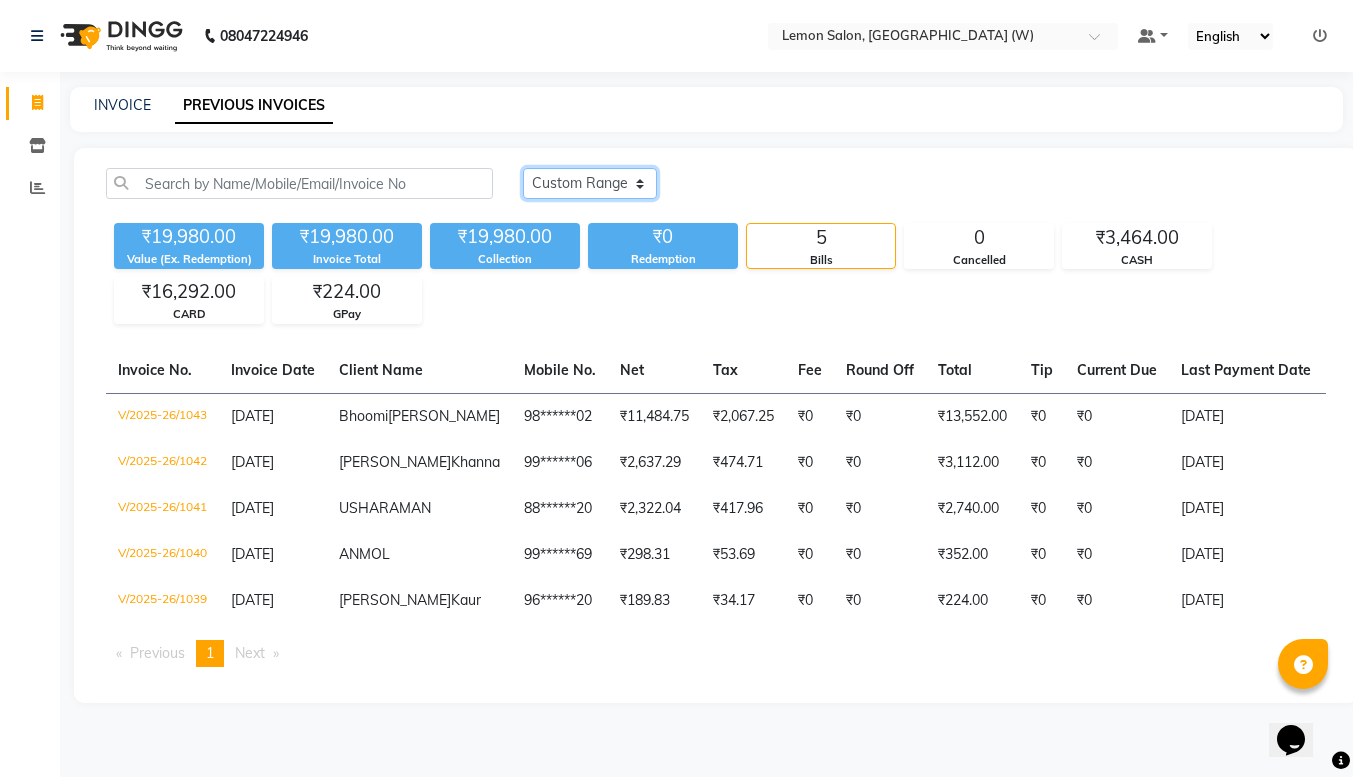click on "[DATE] [DATE] Custom Range" 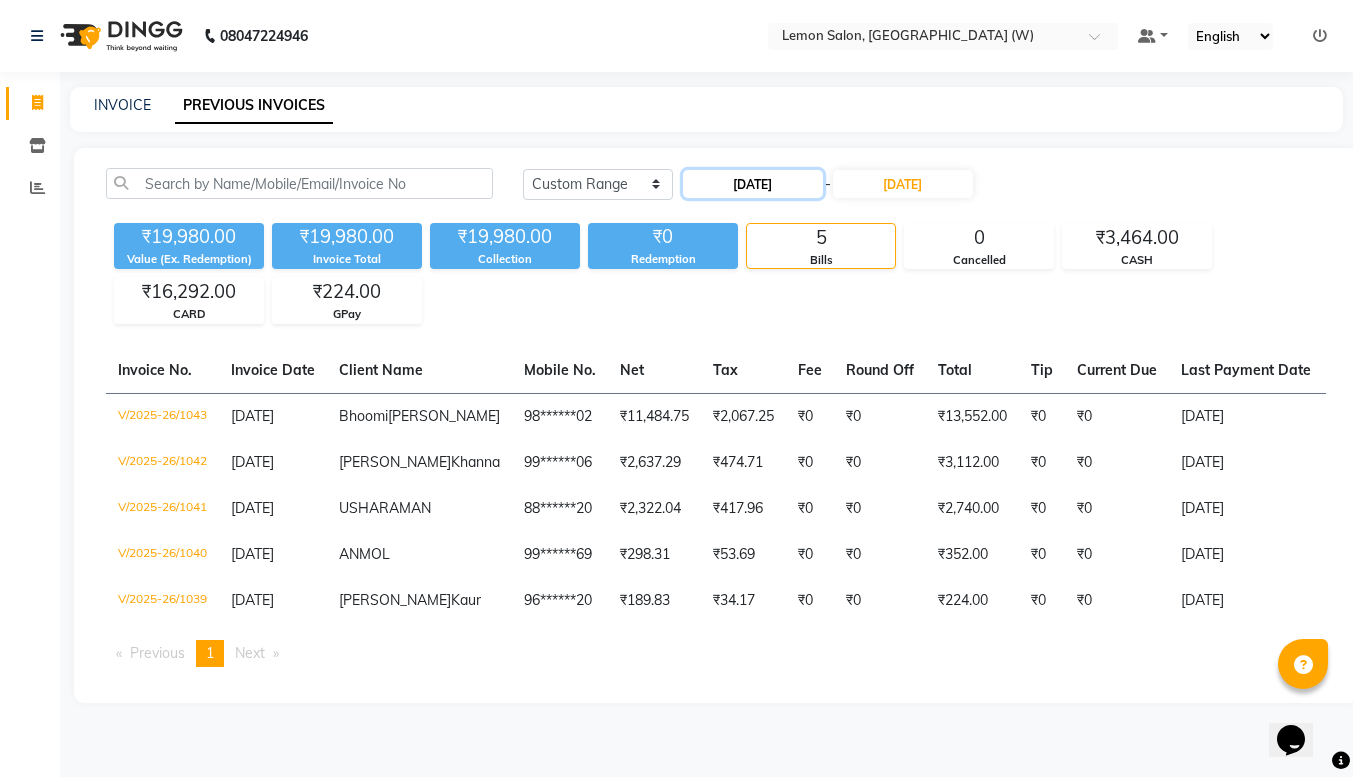 click on "[DATE]" 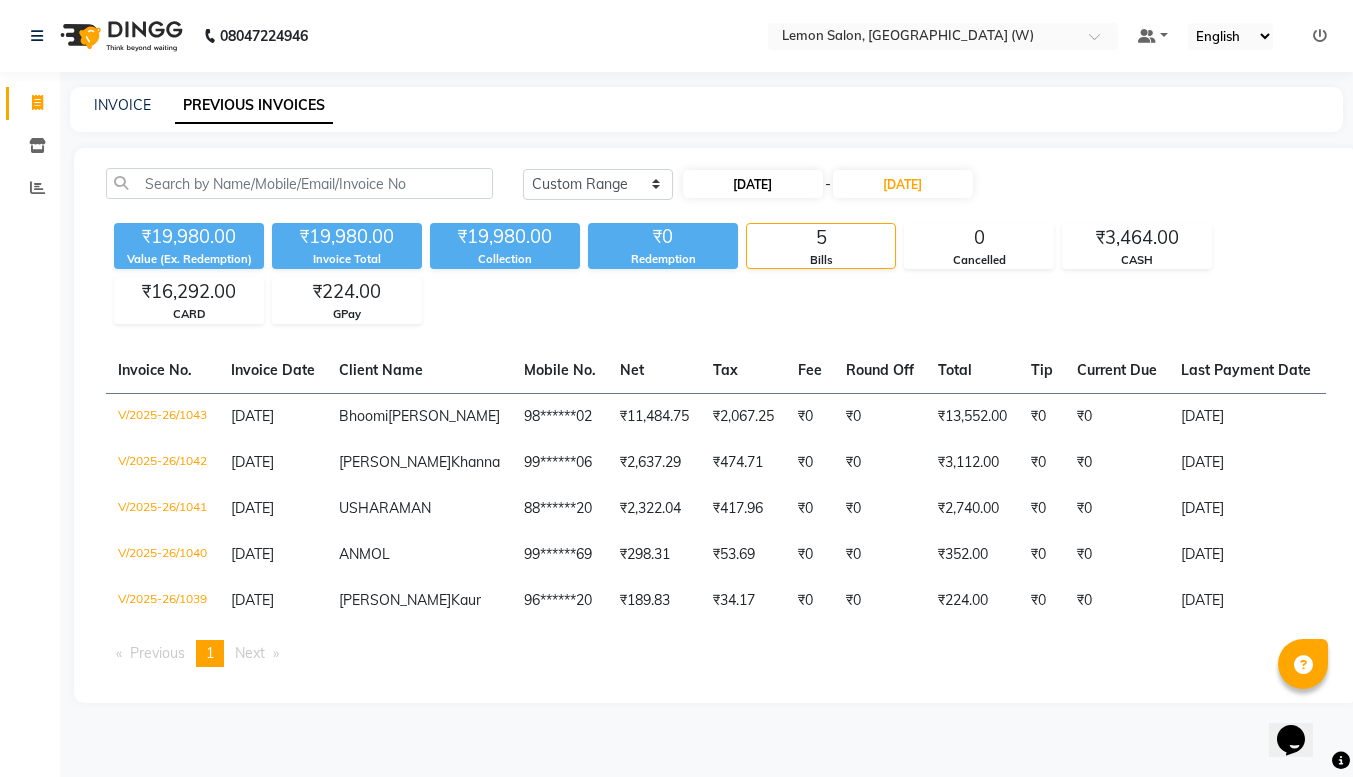 select on "7" 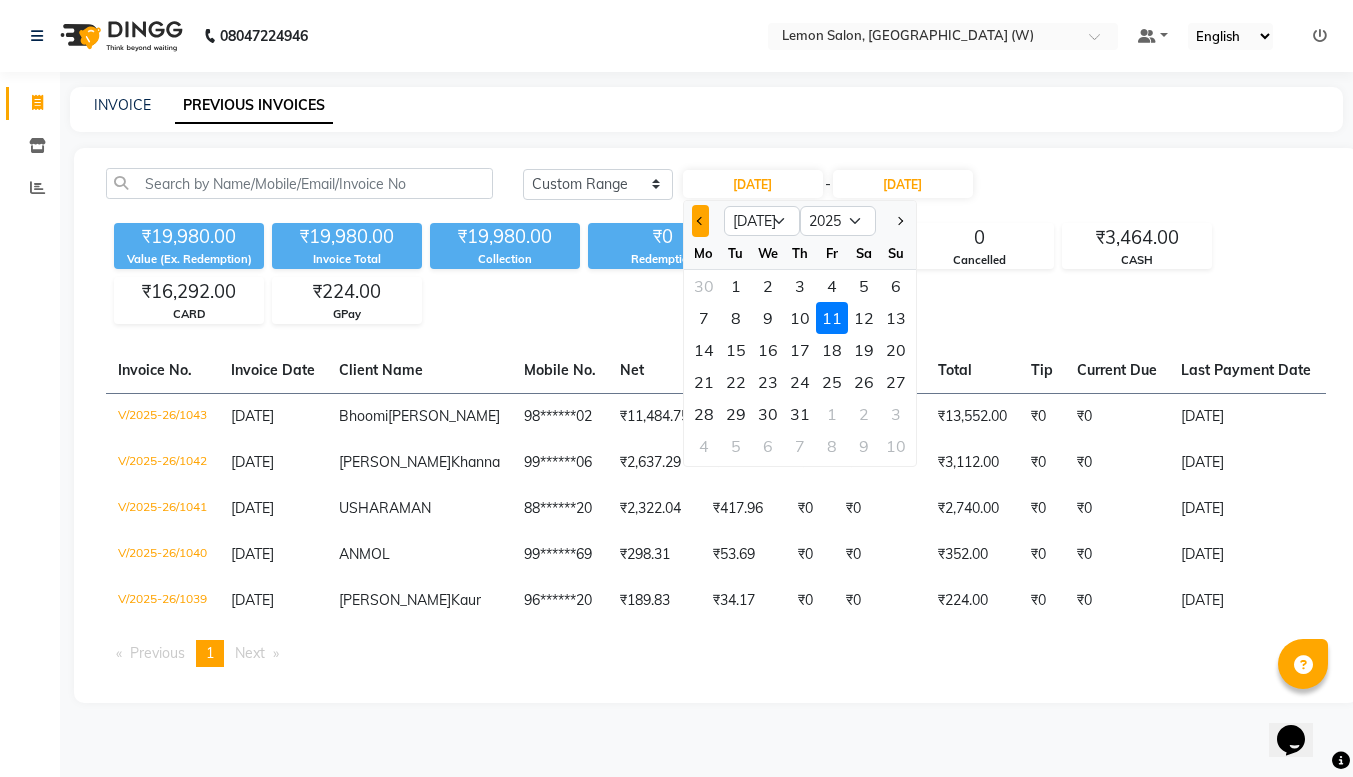 click 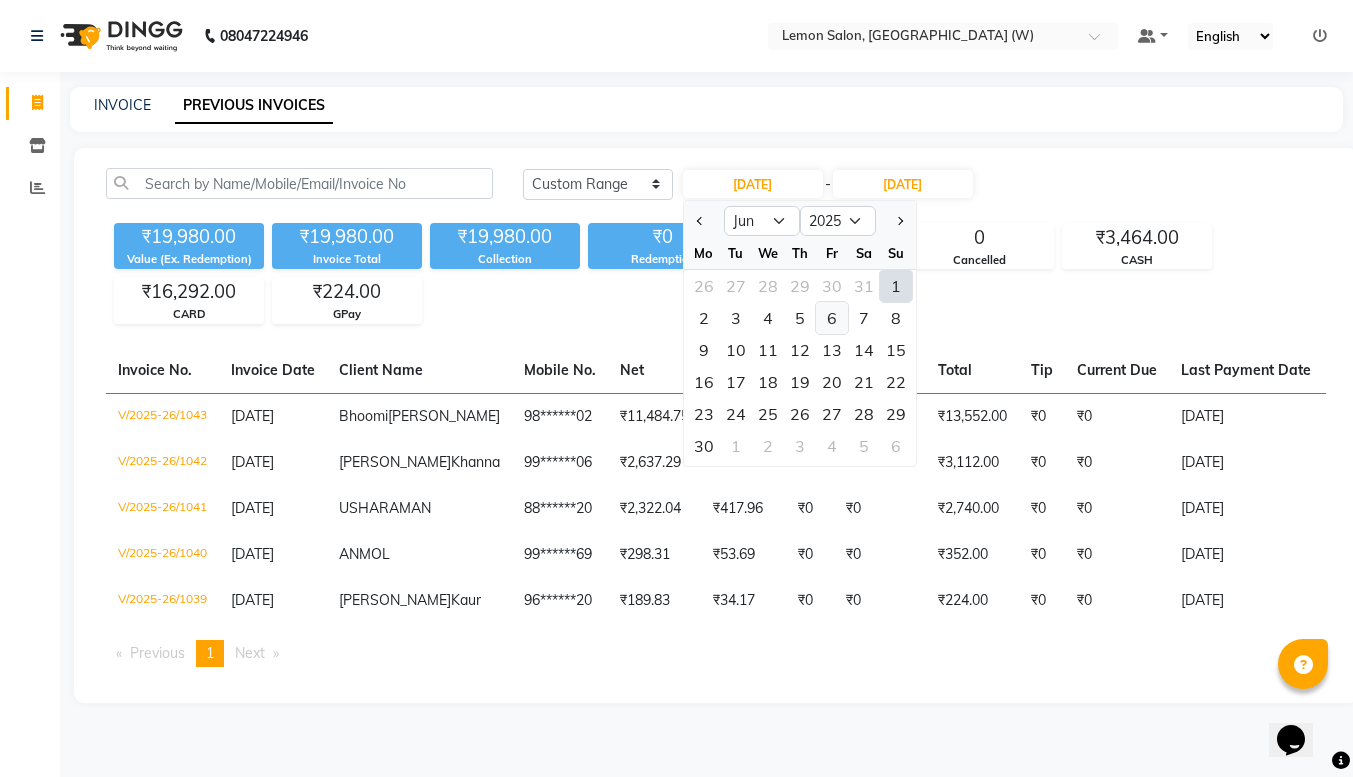 click on "6" 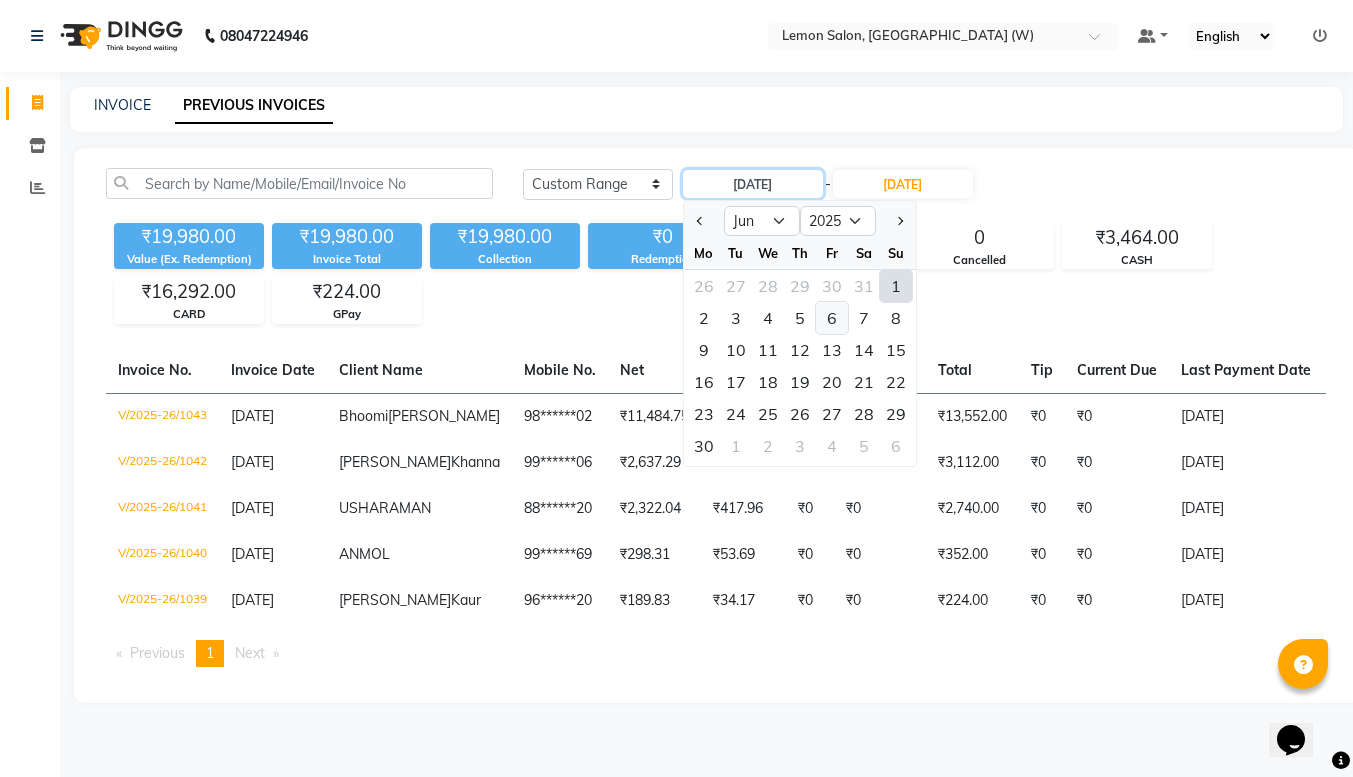 type on "[DATE]" 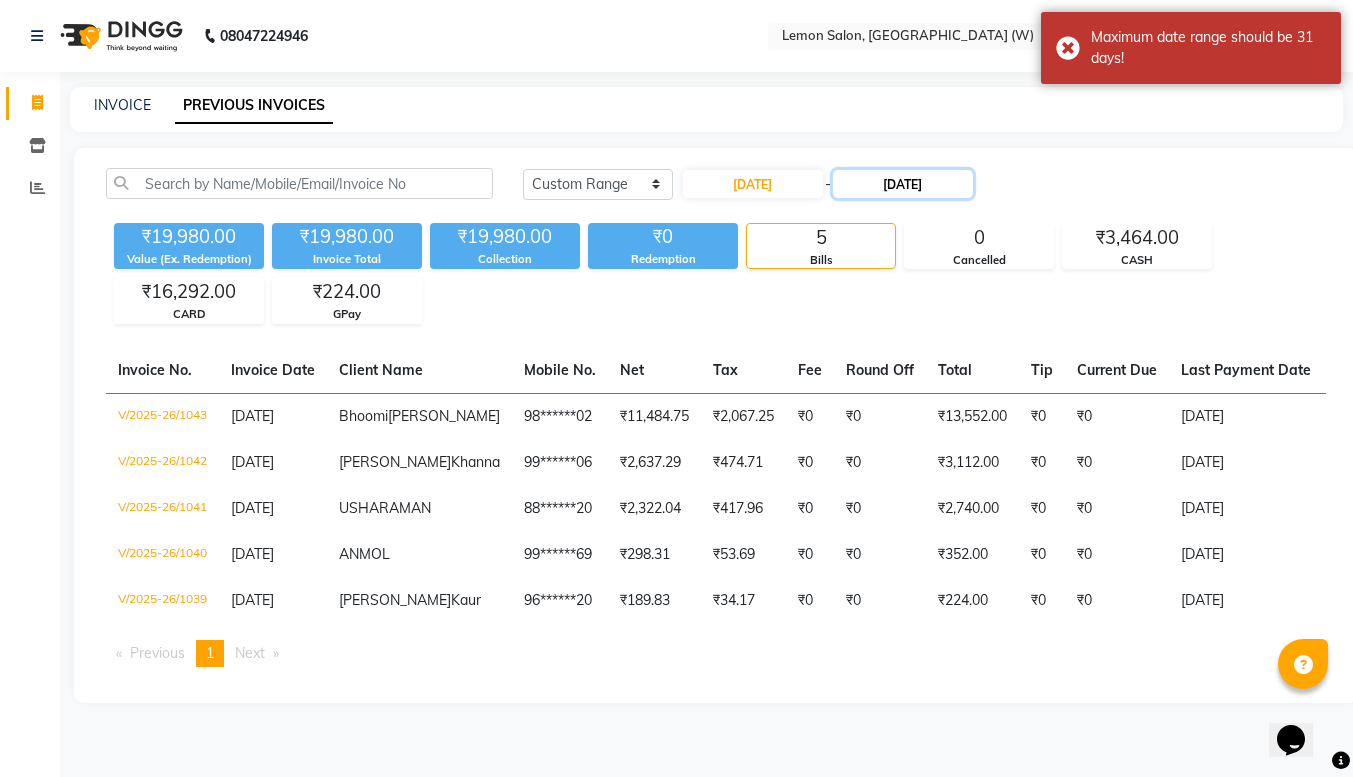 click on "[DATE]" 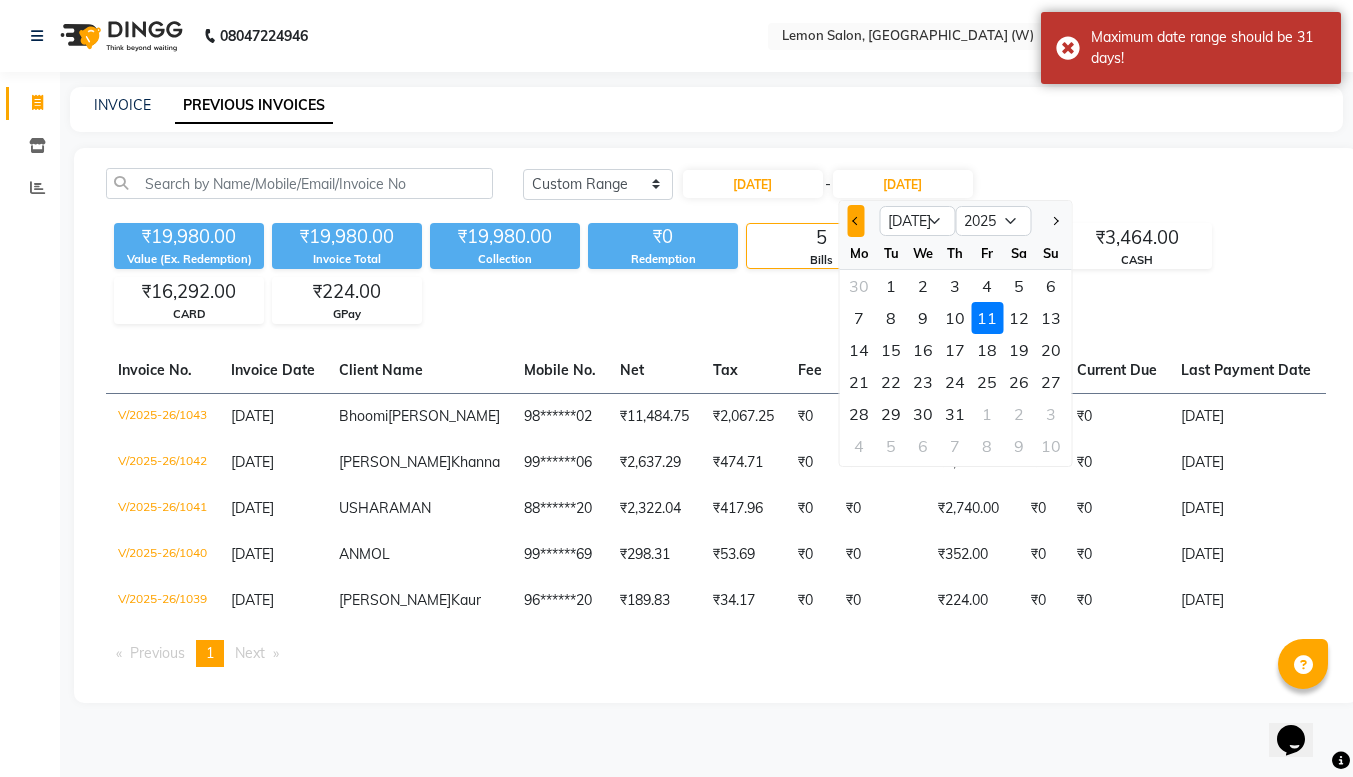 click 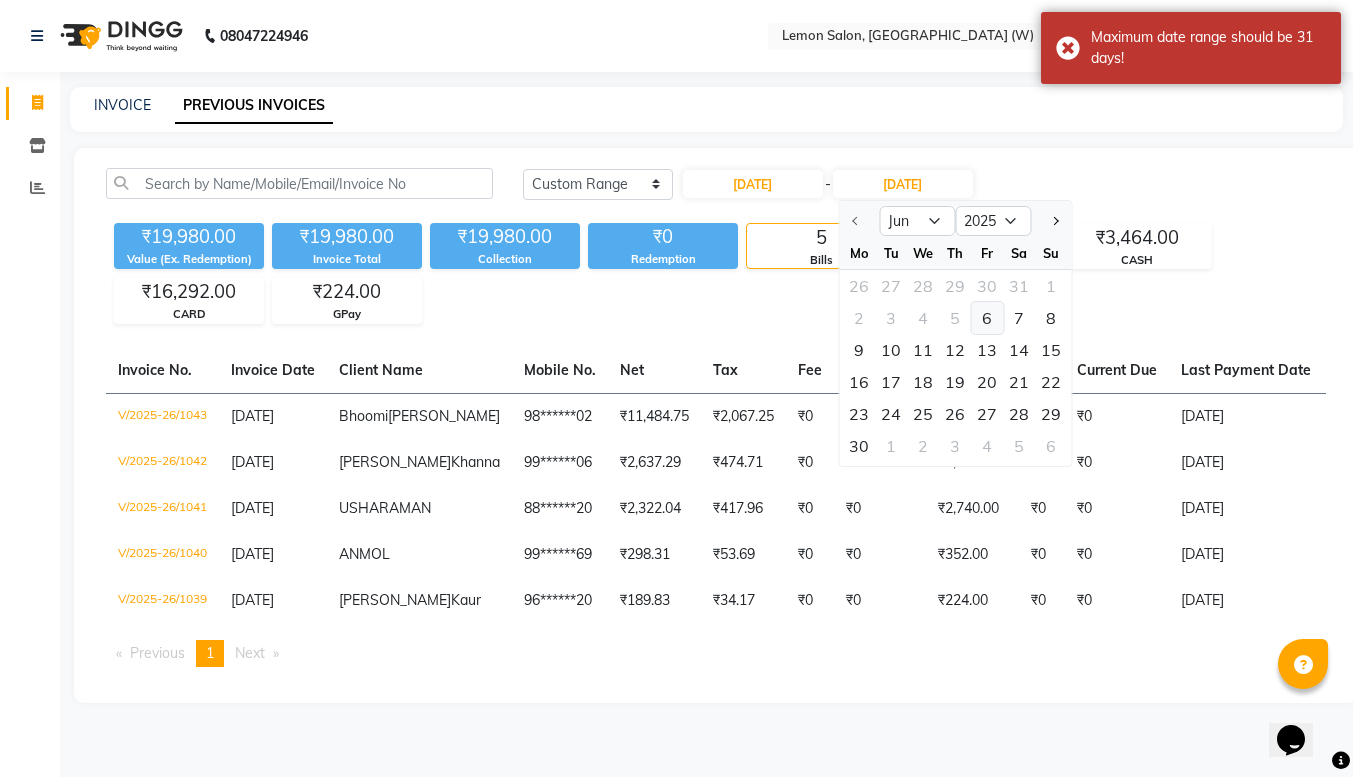 click on "6" 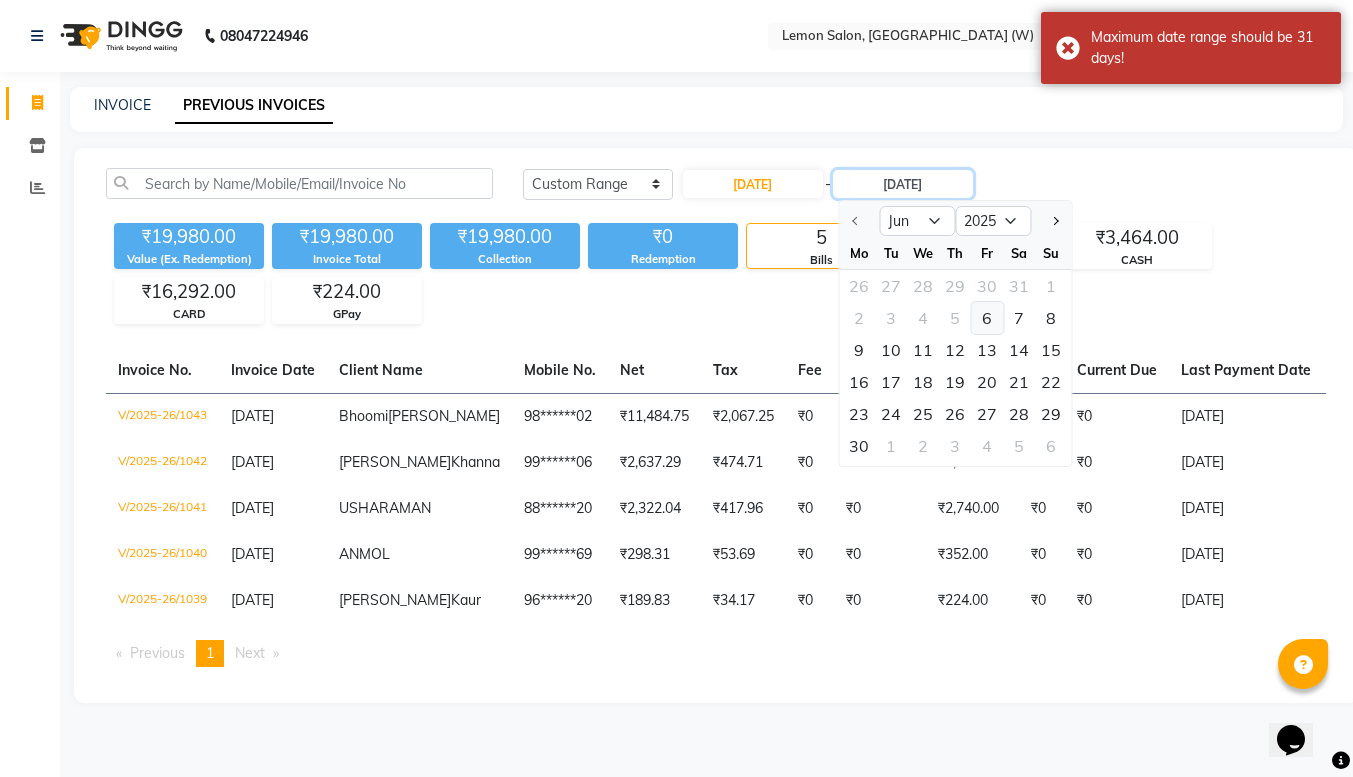 type on "[DATE]" 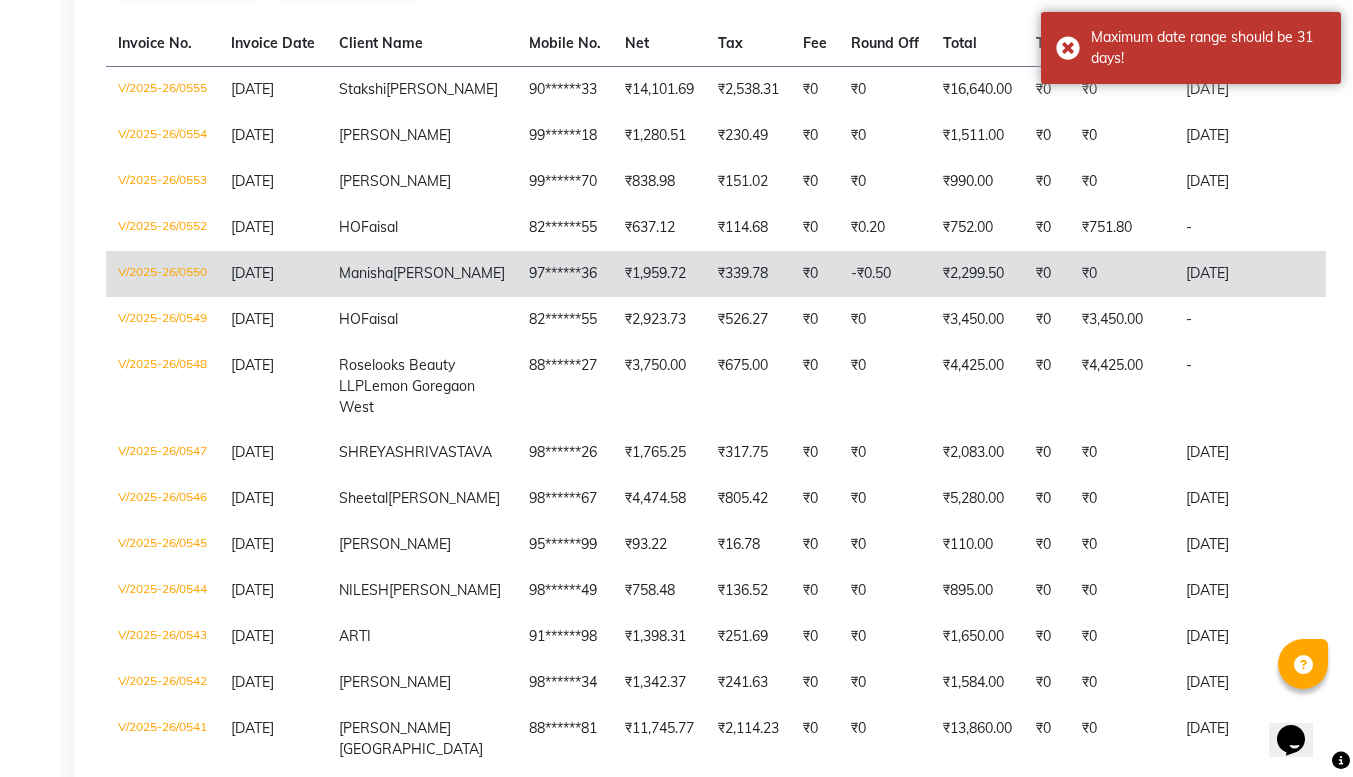 scroll, scrollTop: 346, scrollLeft: 0, axis: vertical 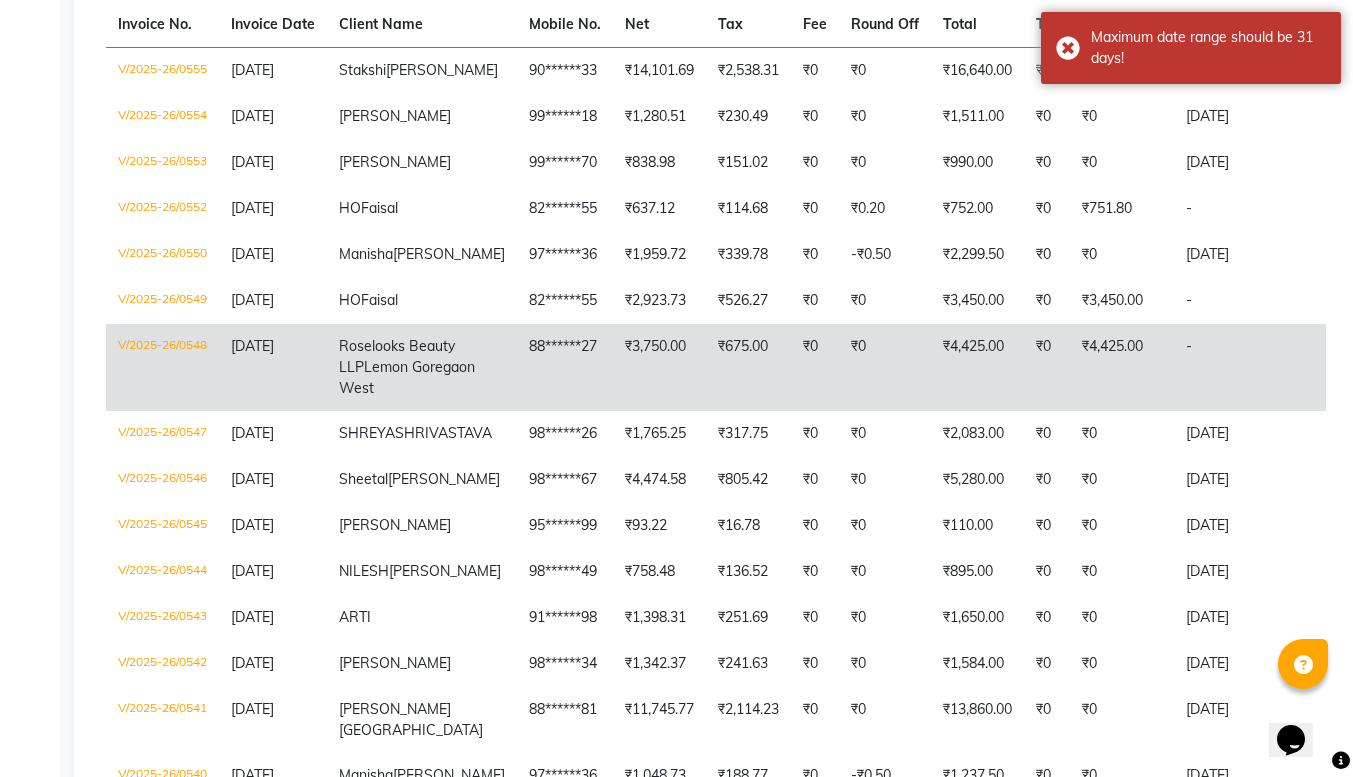 click on "Roselooks Beauty LLP  Lemon Goregaon West" 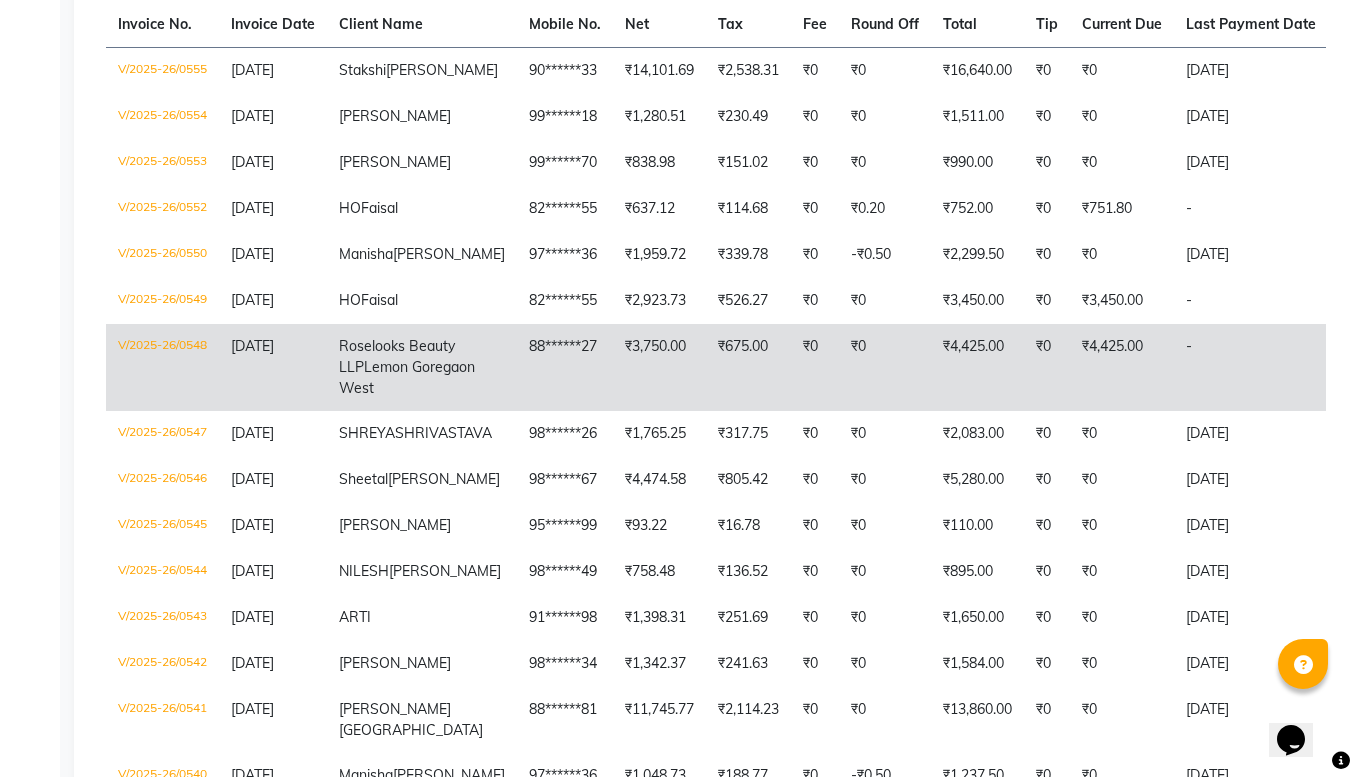 click on "[DATE]" 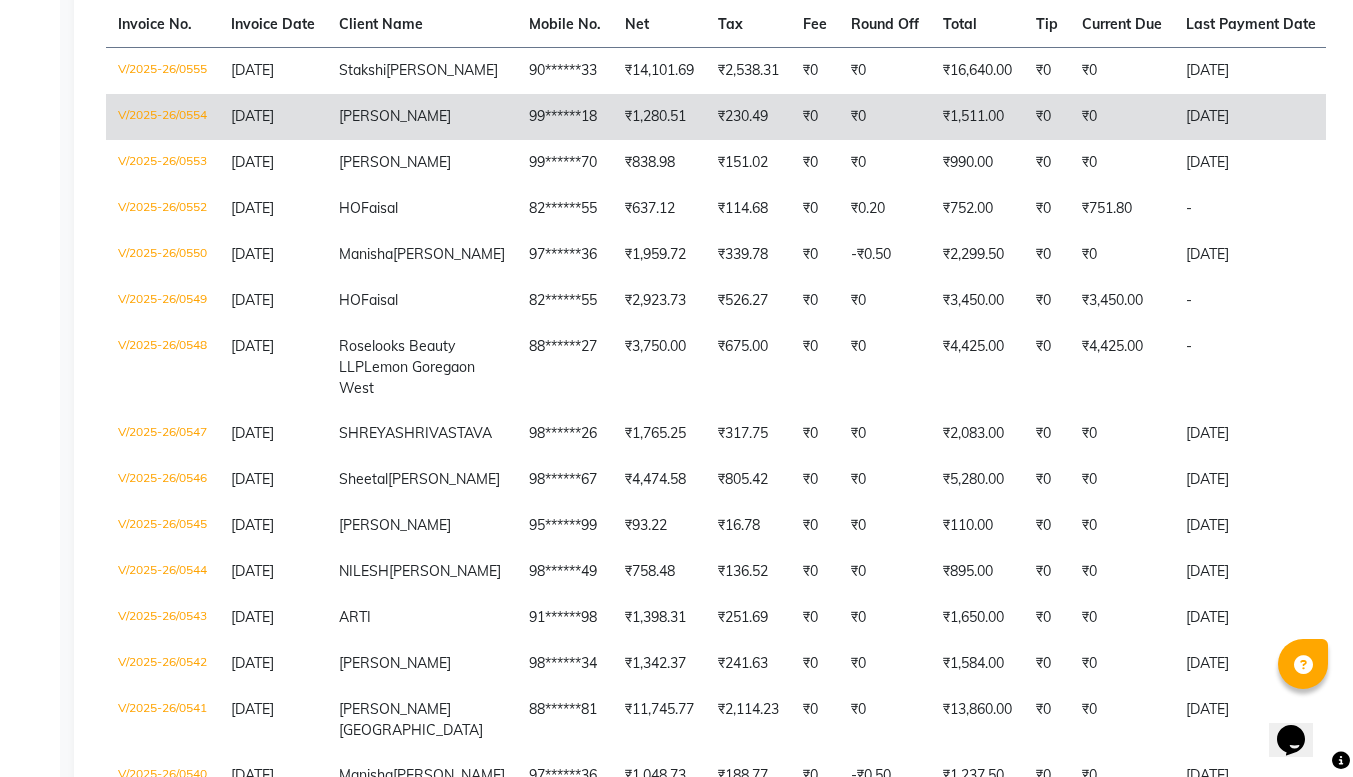 scroll, scrollTop: 0, scrollLeft: 0, axis: both 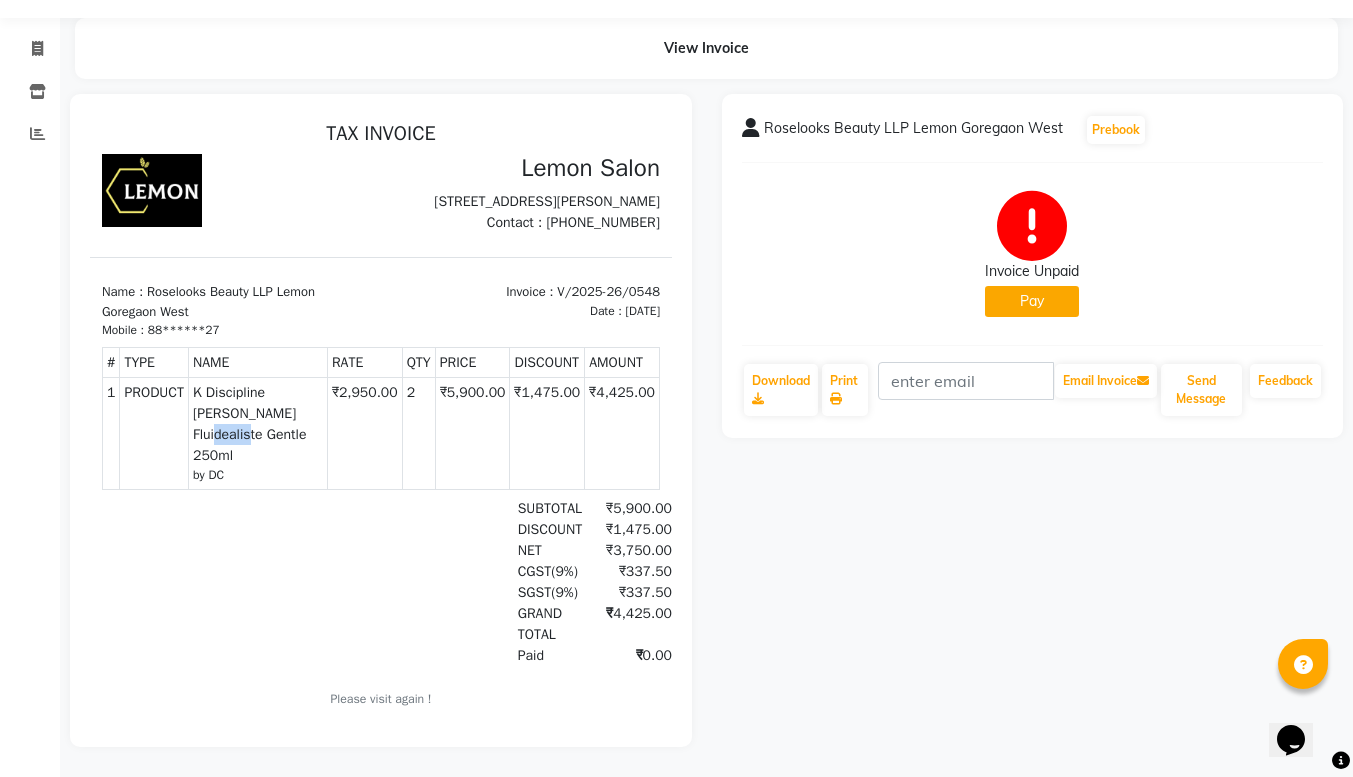 click at bounding box center [195, 582] 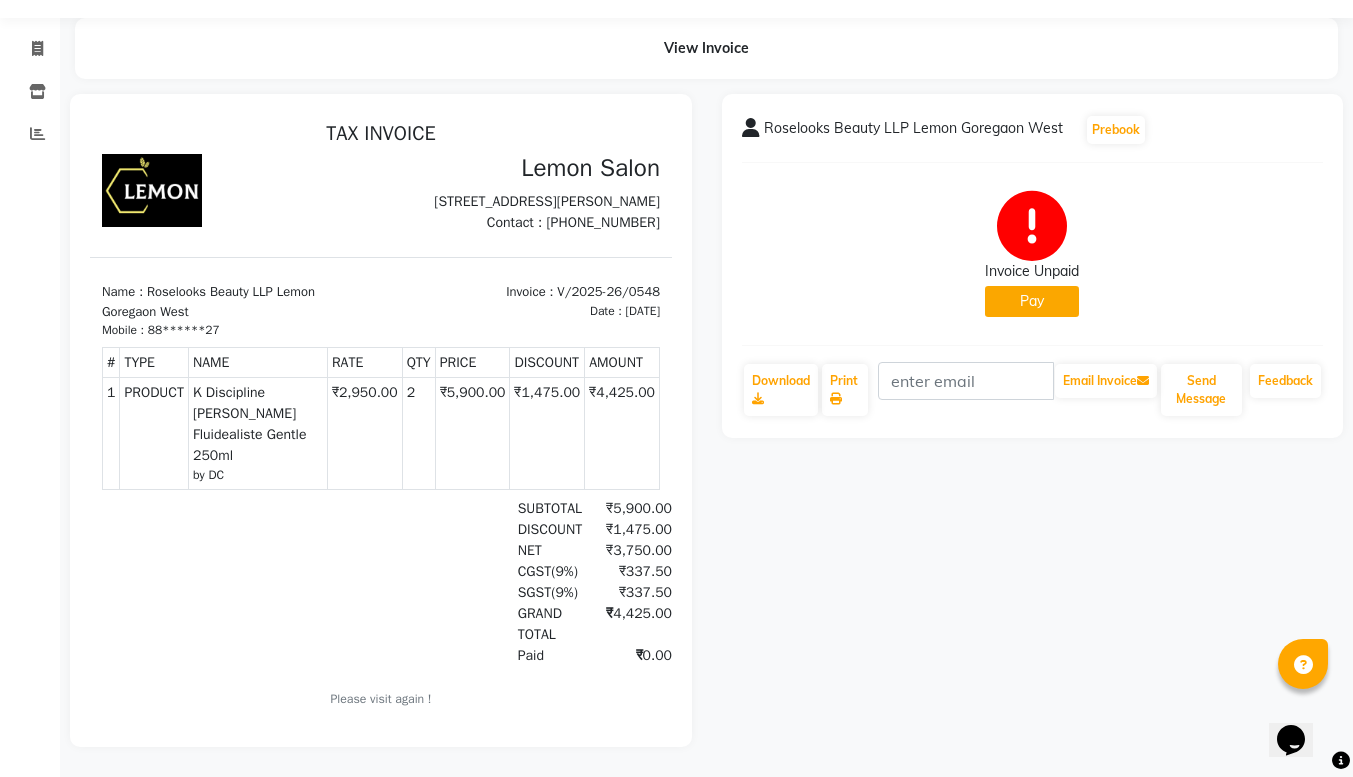 scroll, scrollTop: 8, scrollLeft: 0, axis: vertical 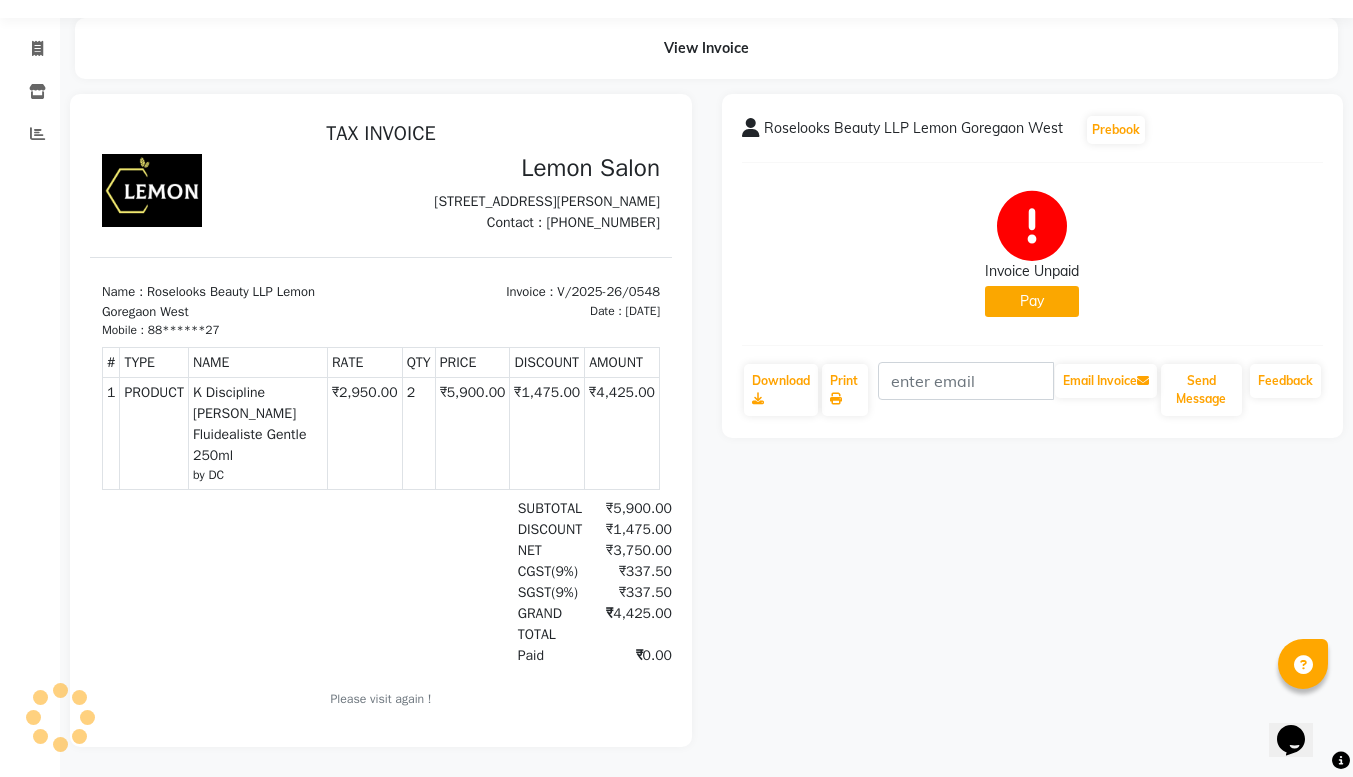 click at bounding box center [195, 582] 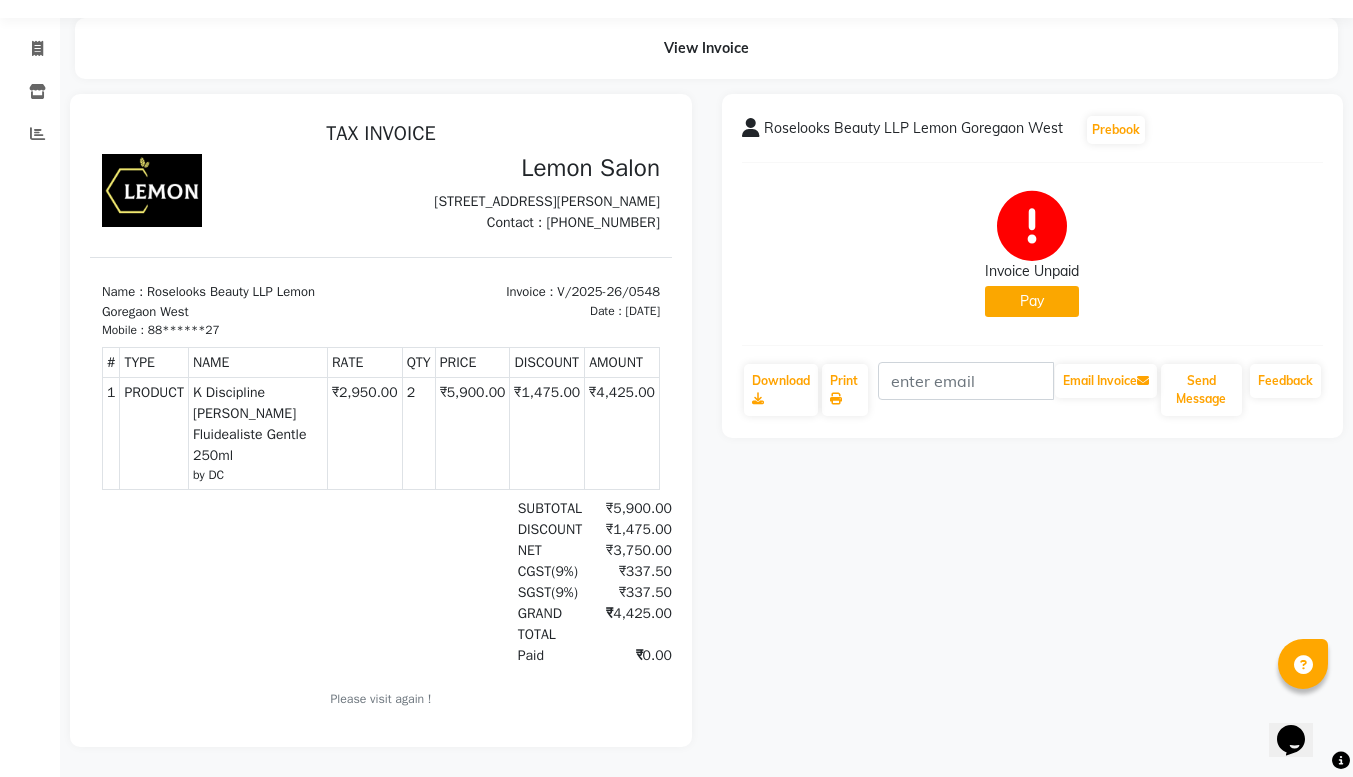 click at bounding box center (195, 582) 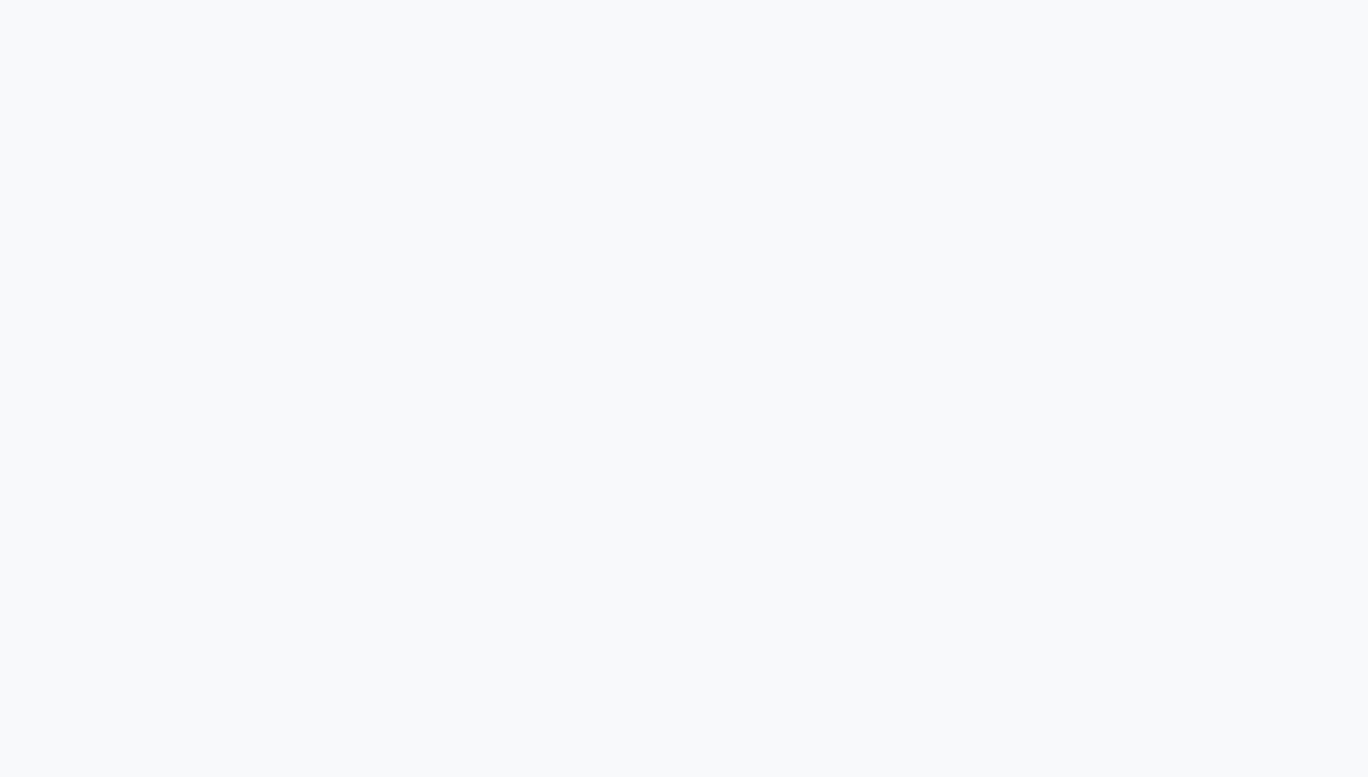 scroll, scrollTop: 0, scrollLeft: 0, axis: both 